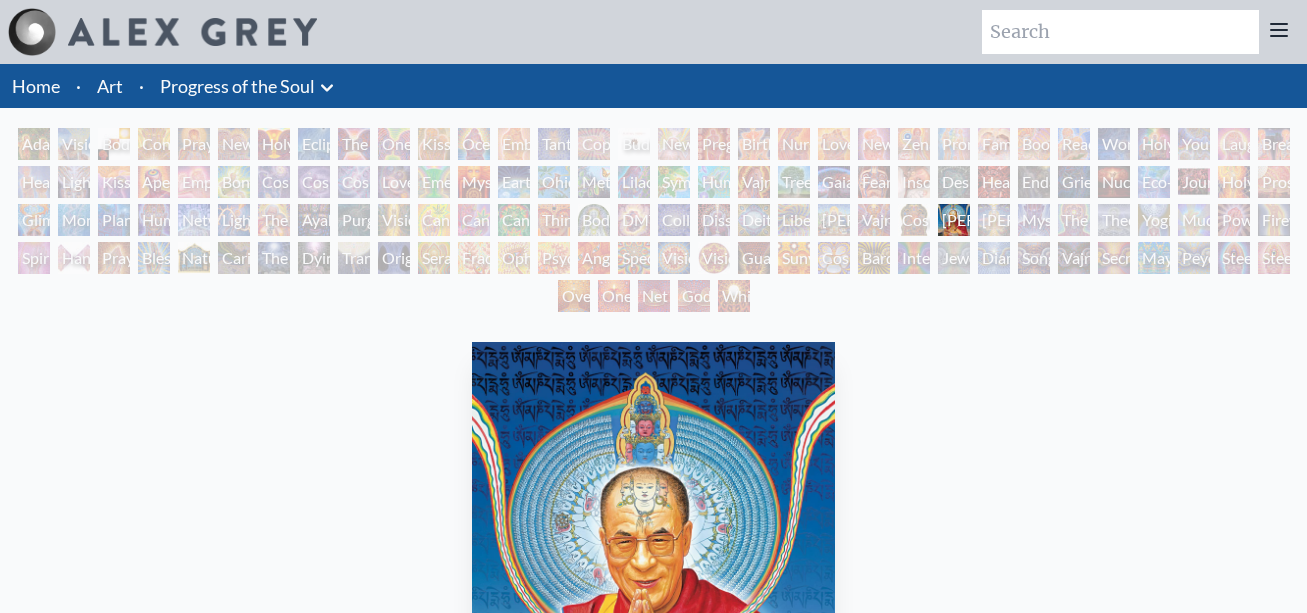 scroll, scrollTop: 0, scrollLeft: 0, axis: both 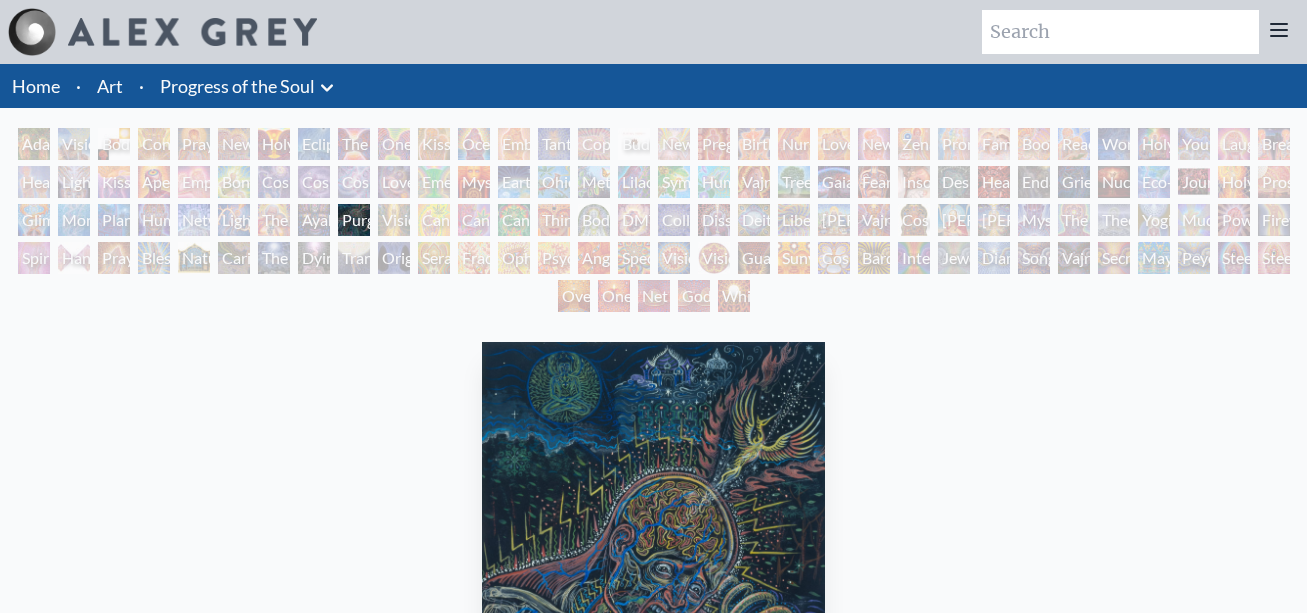 click on "White Light" at bounding box center (734, 296) 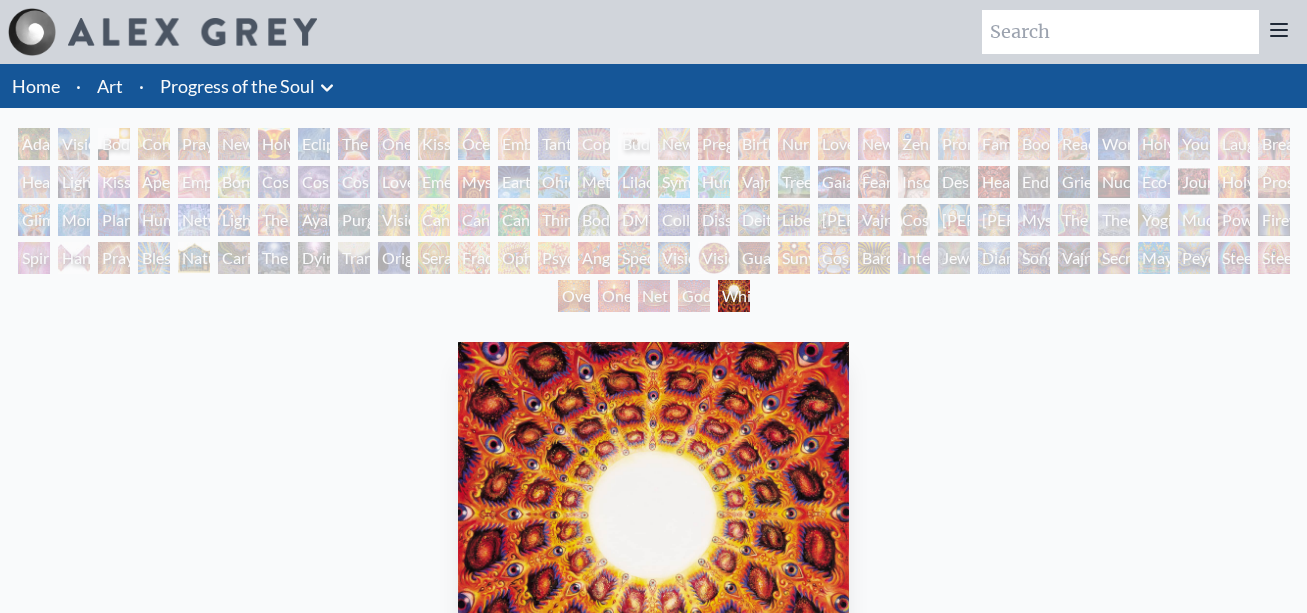 click on "Godself" at bounding box center [694, 296] 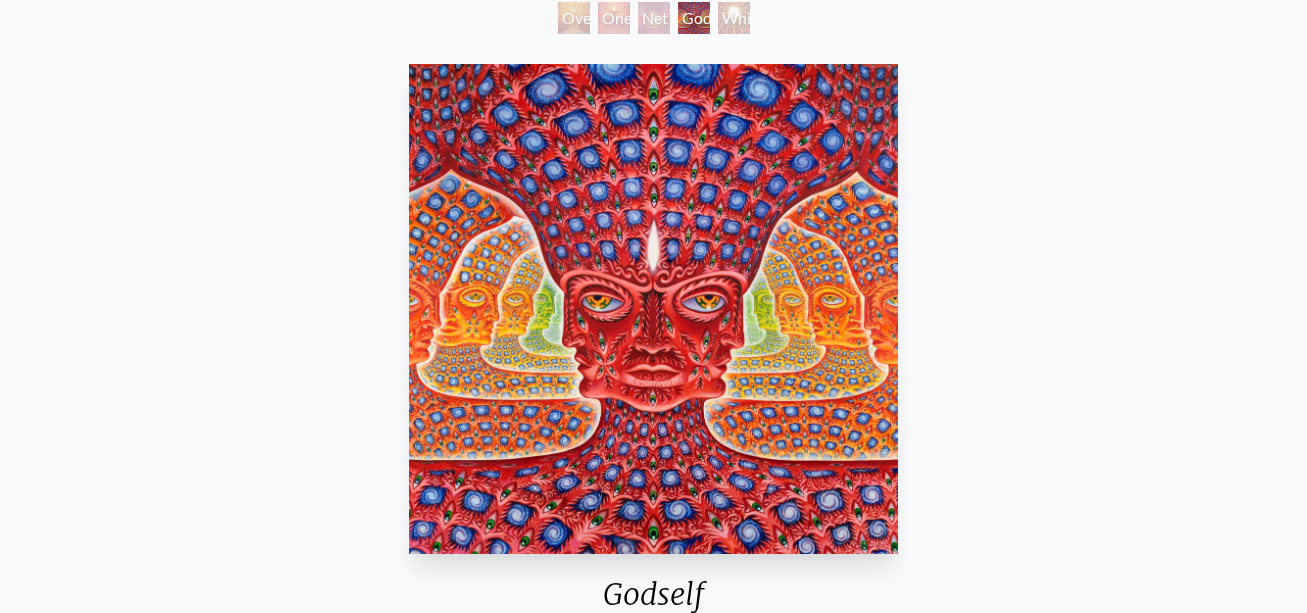 scroll, scrollTop: 300, scrollLeft: 0, axis: vertical 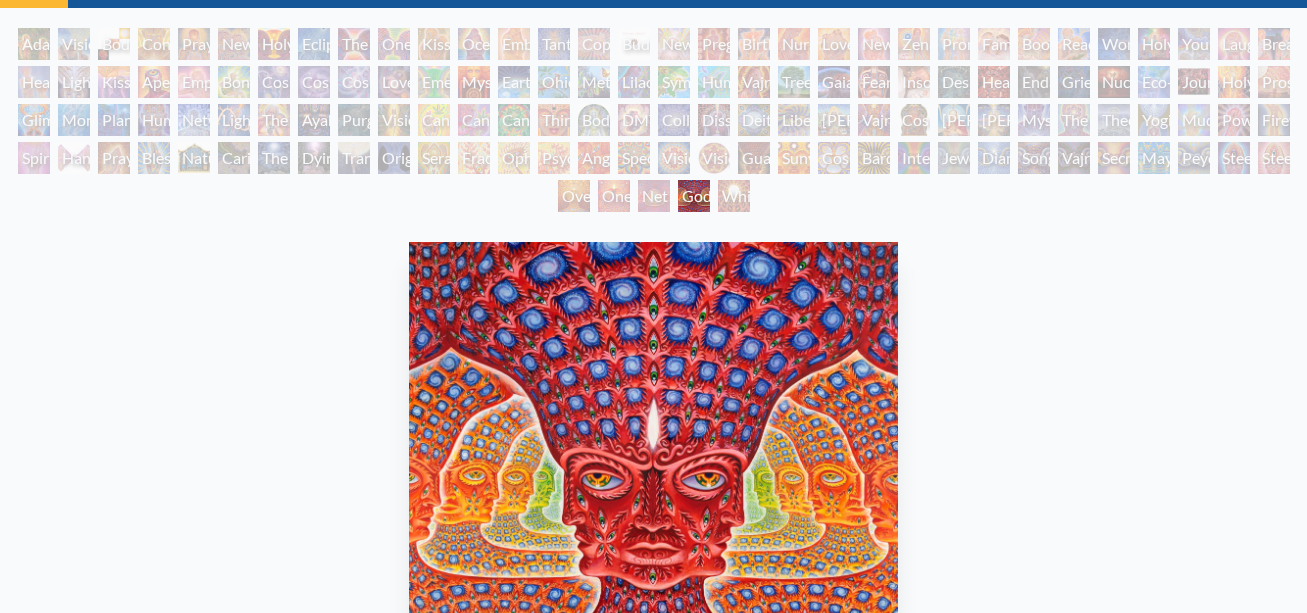 click on "One" at bounding box center (614, 196) 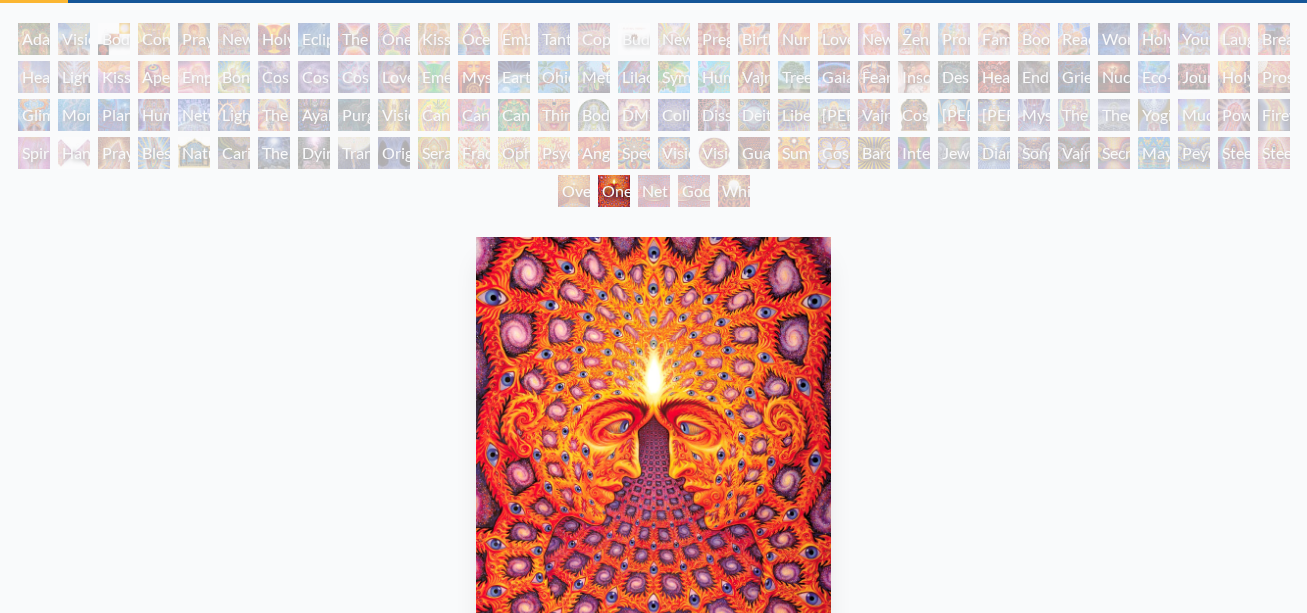 scroll, scrollTop: 100, scrollLeft: 0, axis: vertical 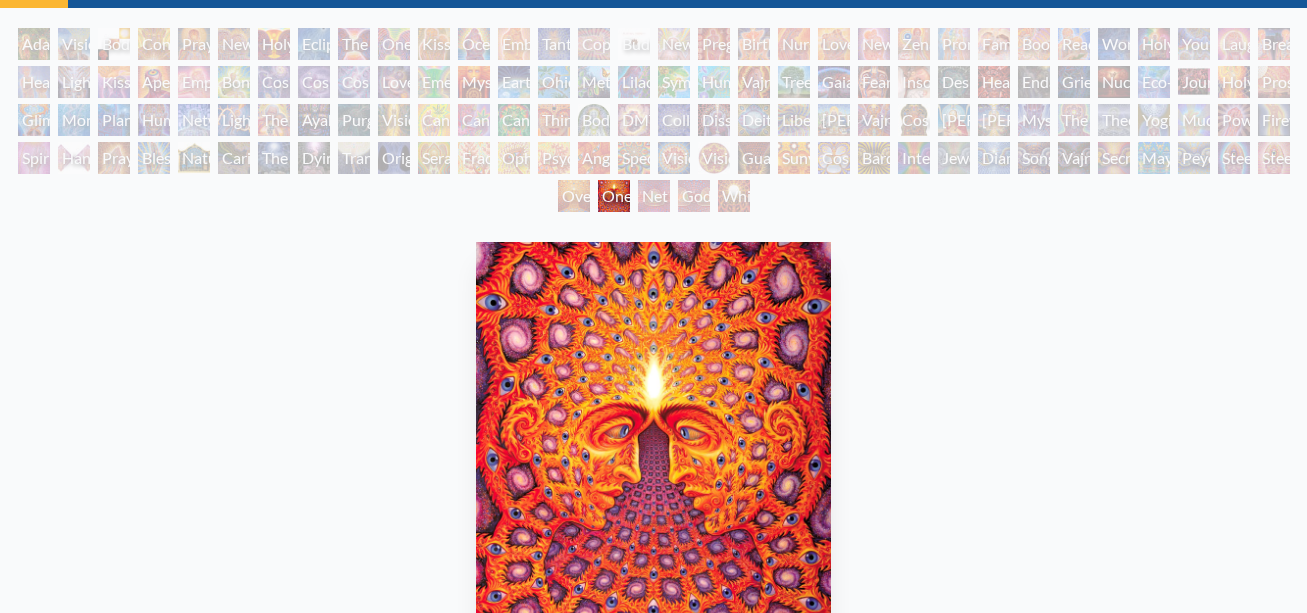 click on "Oversoul" at bounding box center (574, 196) 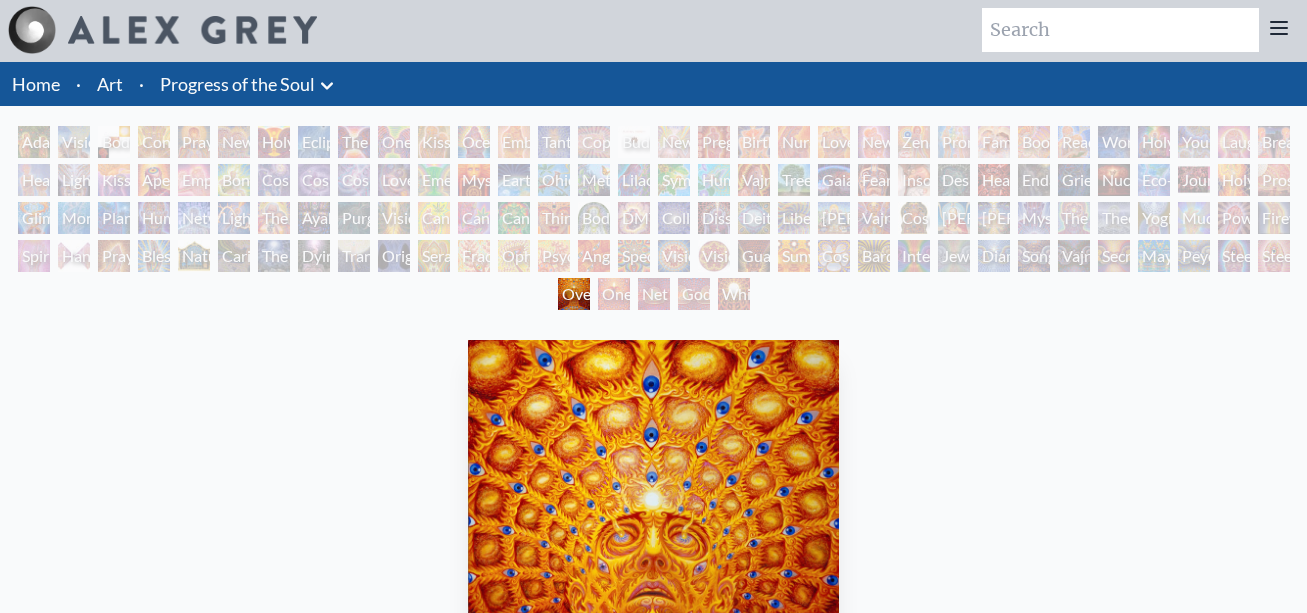 scroll, scrollTop: 0, scrollLeft: 0, axis: both 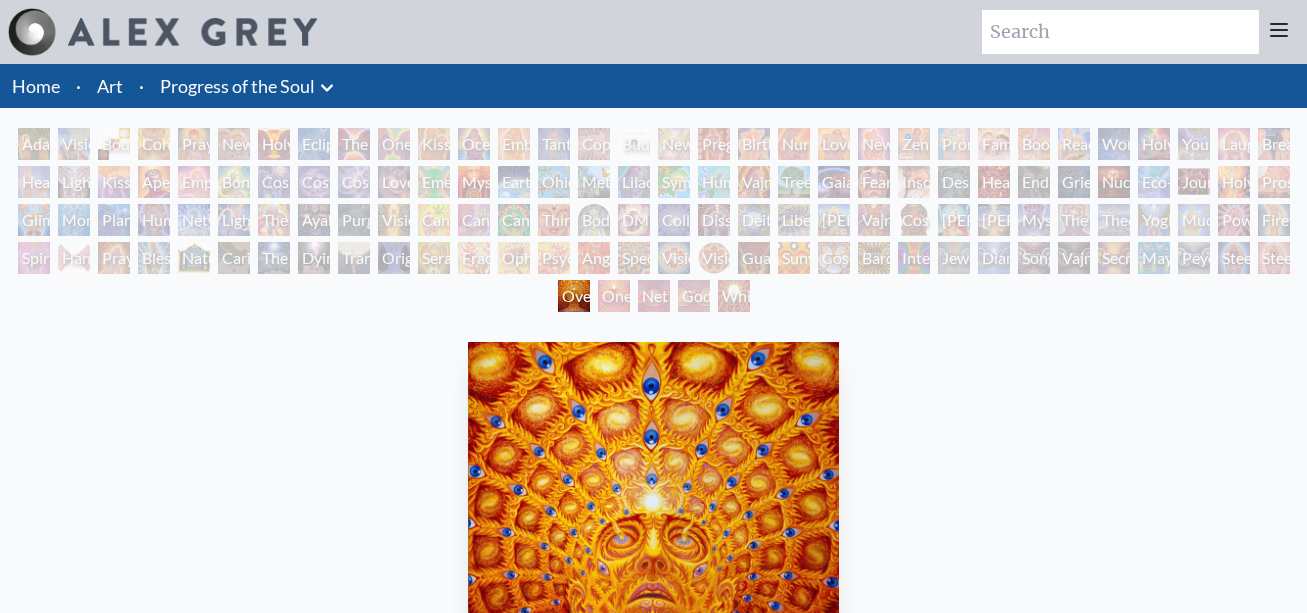 click on "Peyote Being" at bounding box center [1194, 258] 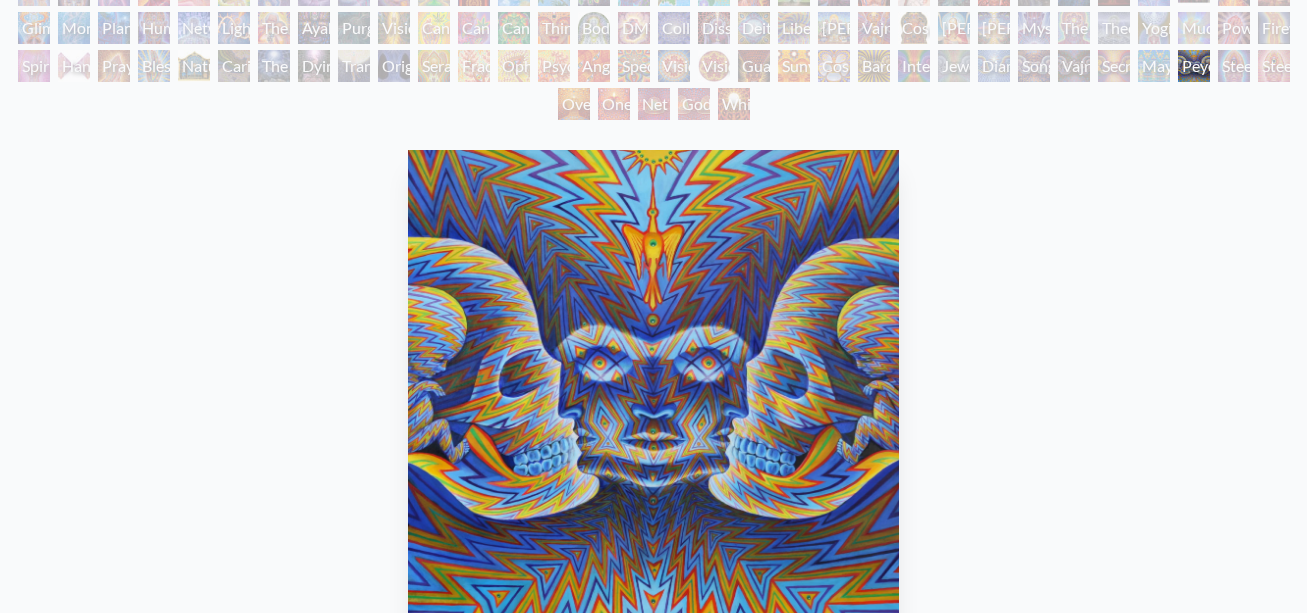 scroll, scrollTop: 0, scrollLeft: 0, axis: both 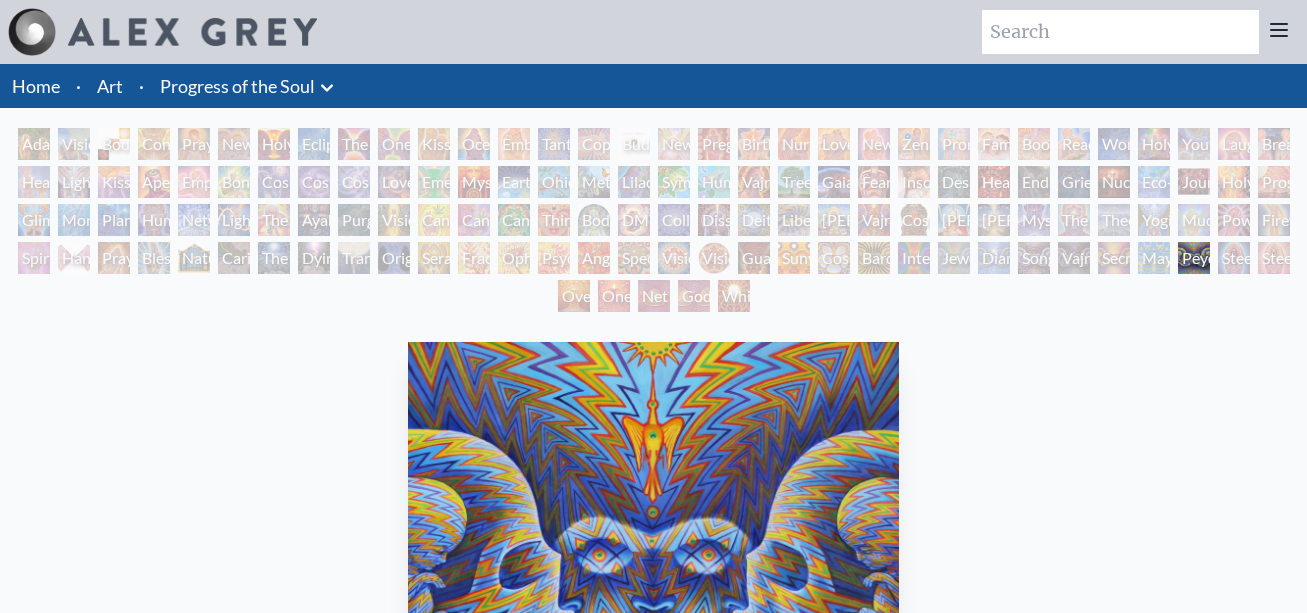 click on "Mayan Being" at bounding box center [1154, 258] 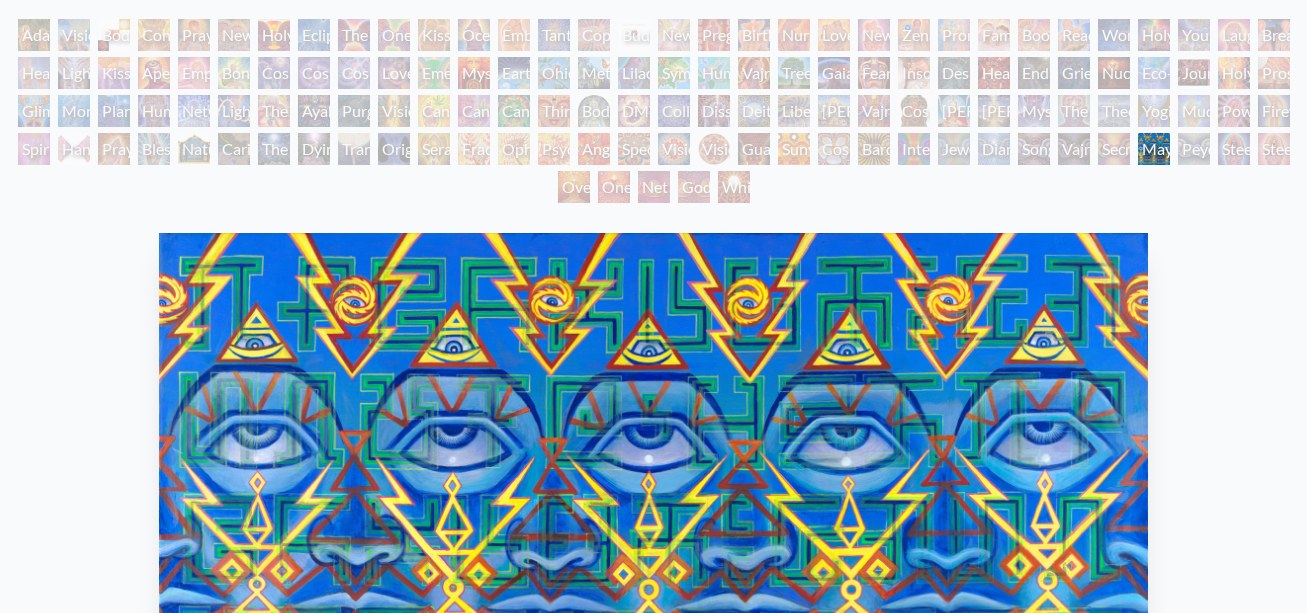 scroll, scrollTop: 0, scrollLeft: 0, axis: both 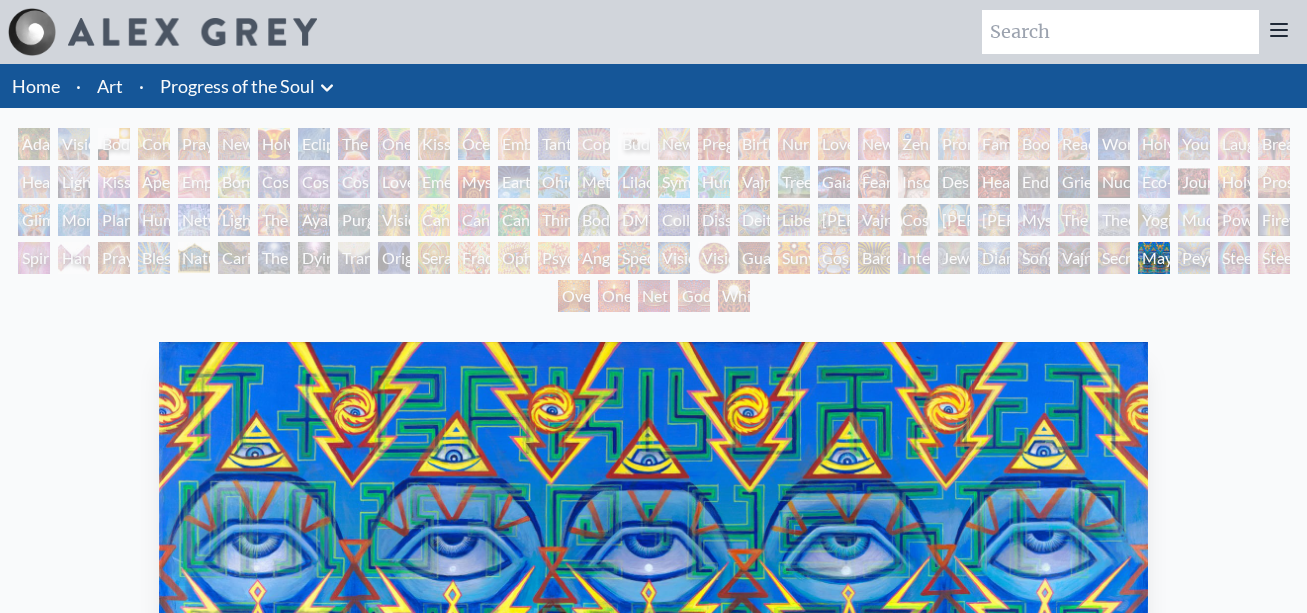 click on "Dying" at bounding box center (314, 258) 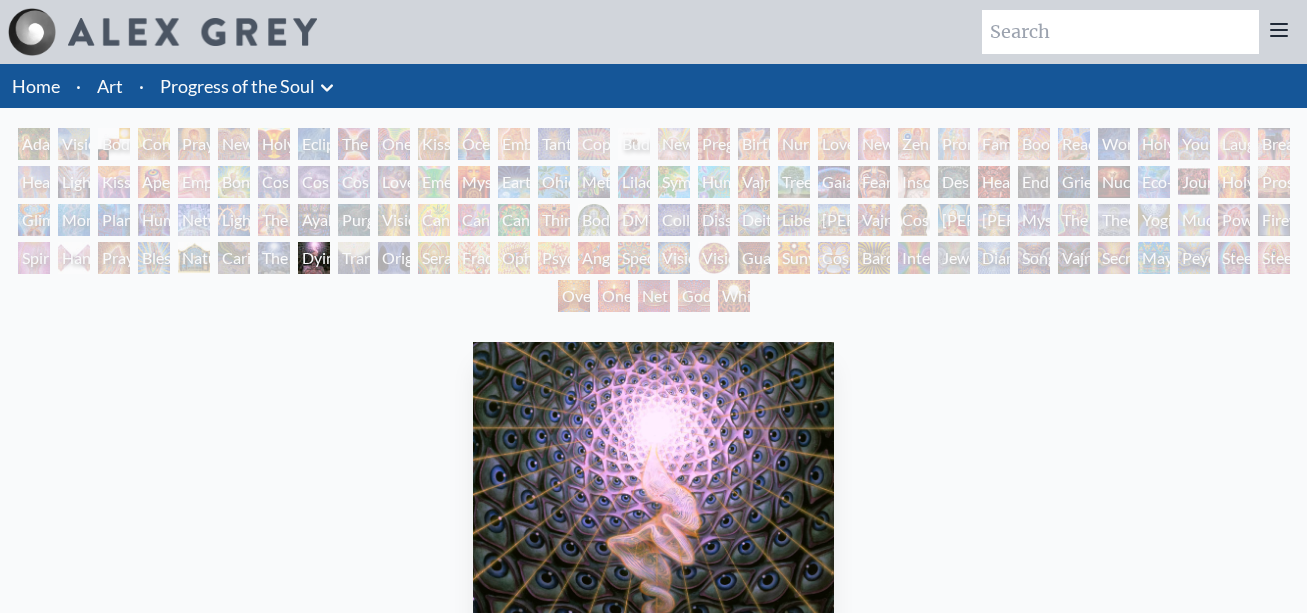 click on "Transfiguration" at bounding box center [354, 258] 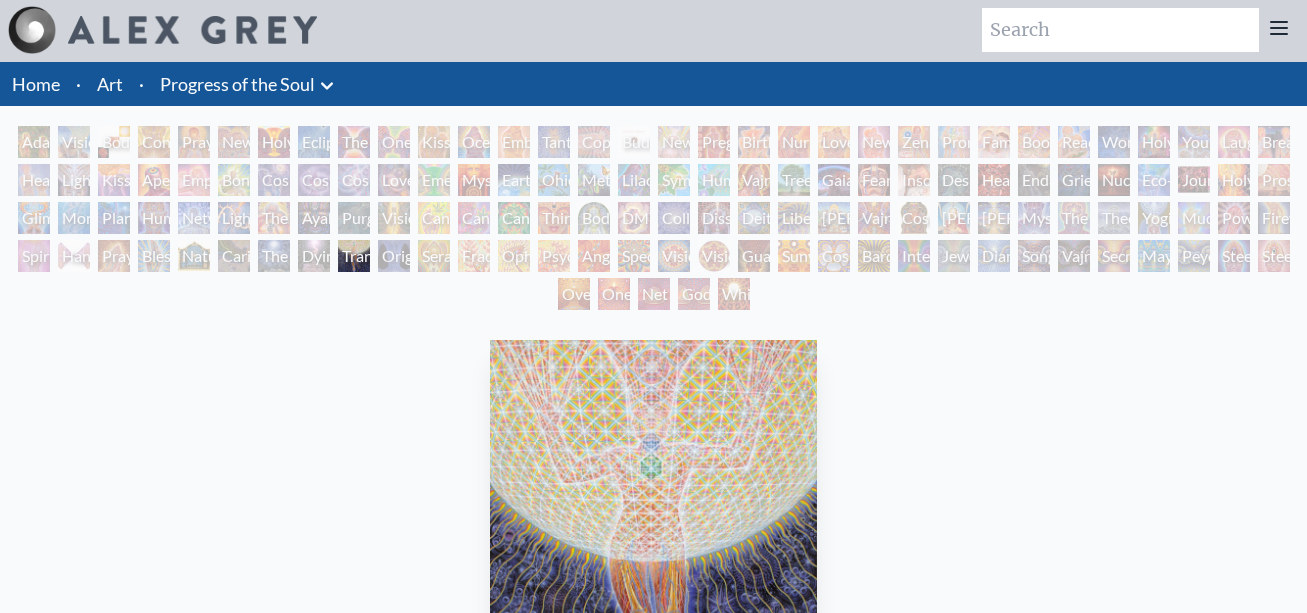 scroll, scrollTop: 0, scrollLeft: 0, axis: both 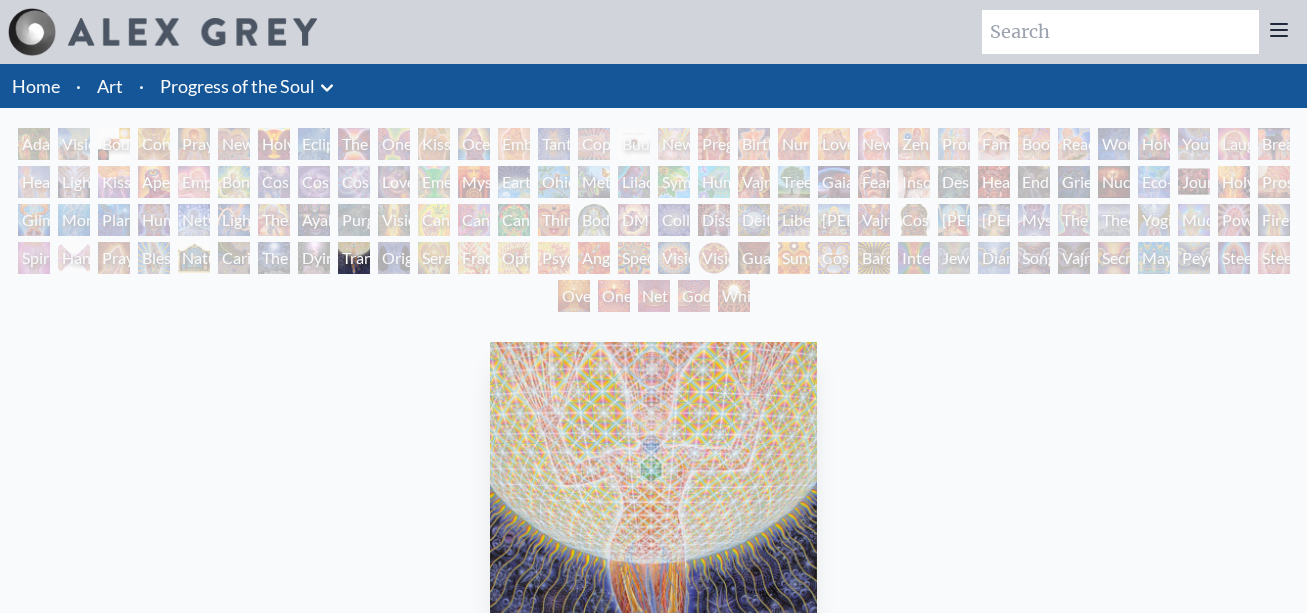 click on "The Soul Finds It's Way" at bounding box center [274, 258] 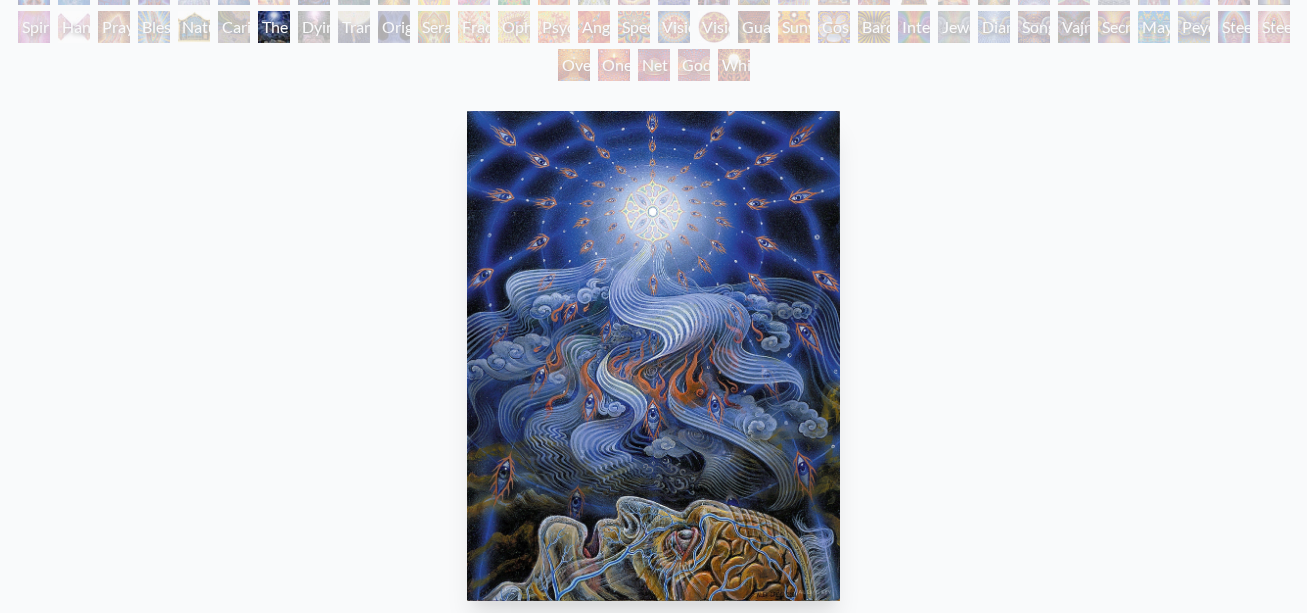 scroll, scrollTop: 100, scrollLeft: 0, axis: vertical 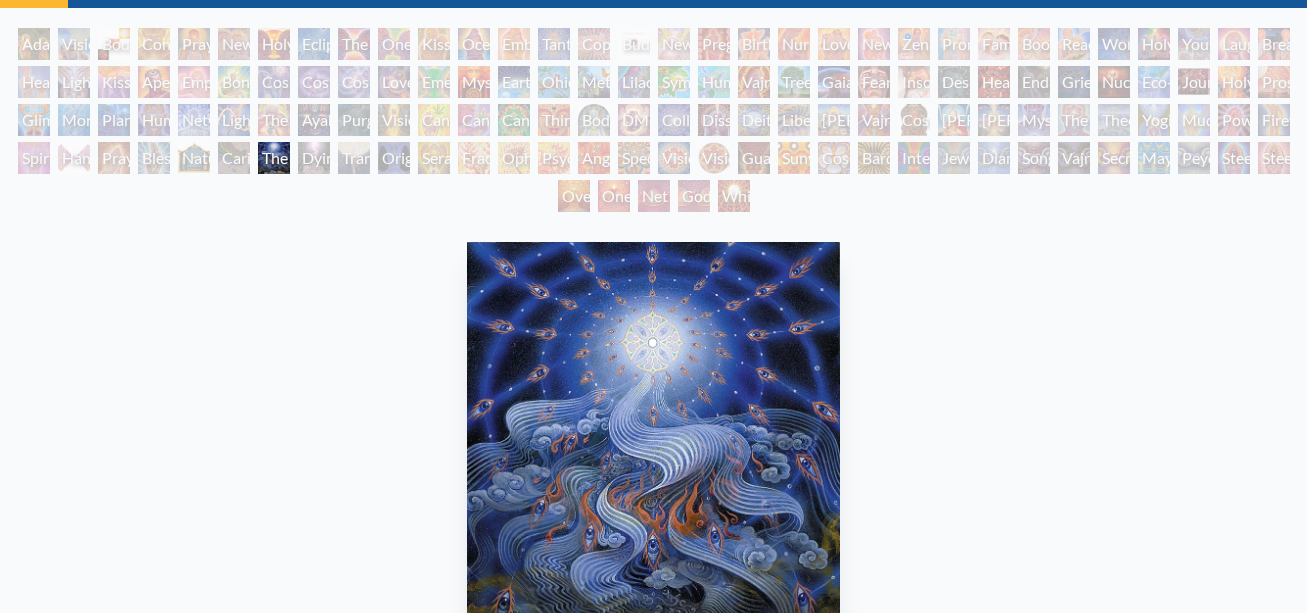 click on "Networks" at bounding box center (194, 120) 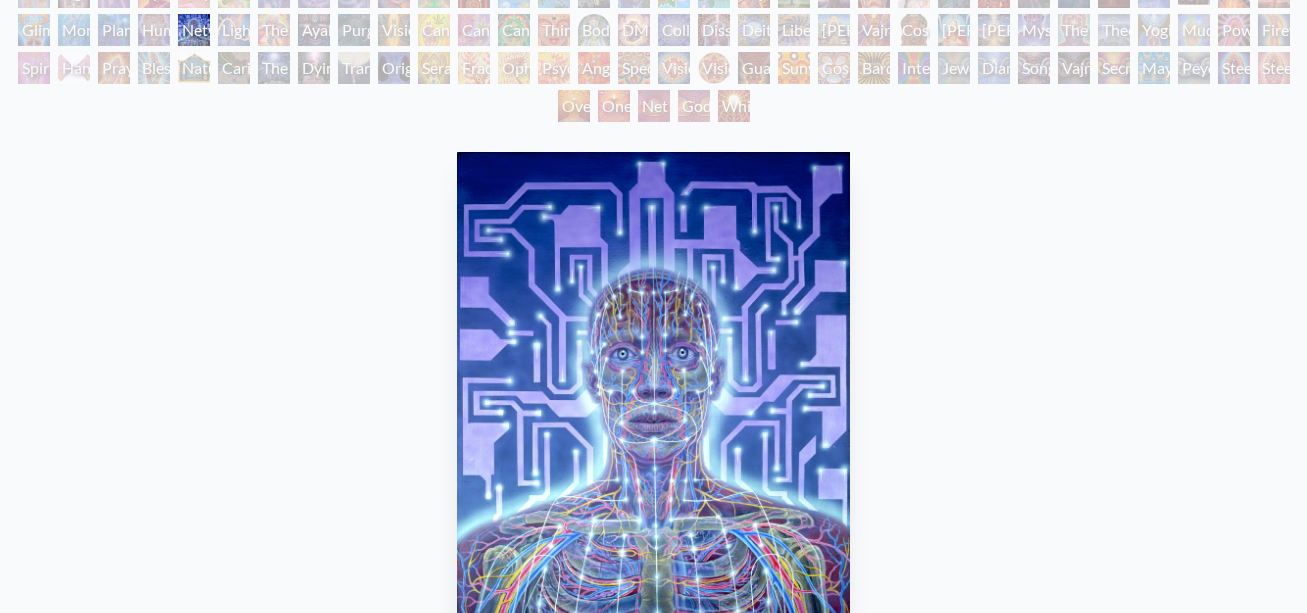 scroll, scrollTop: 0, scrollLeft: 0, axis: both 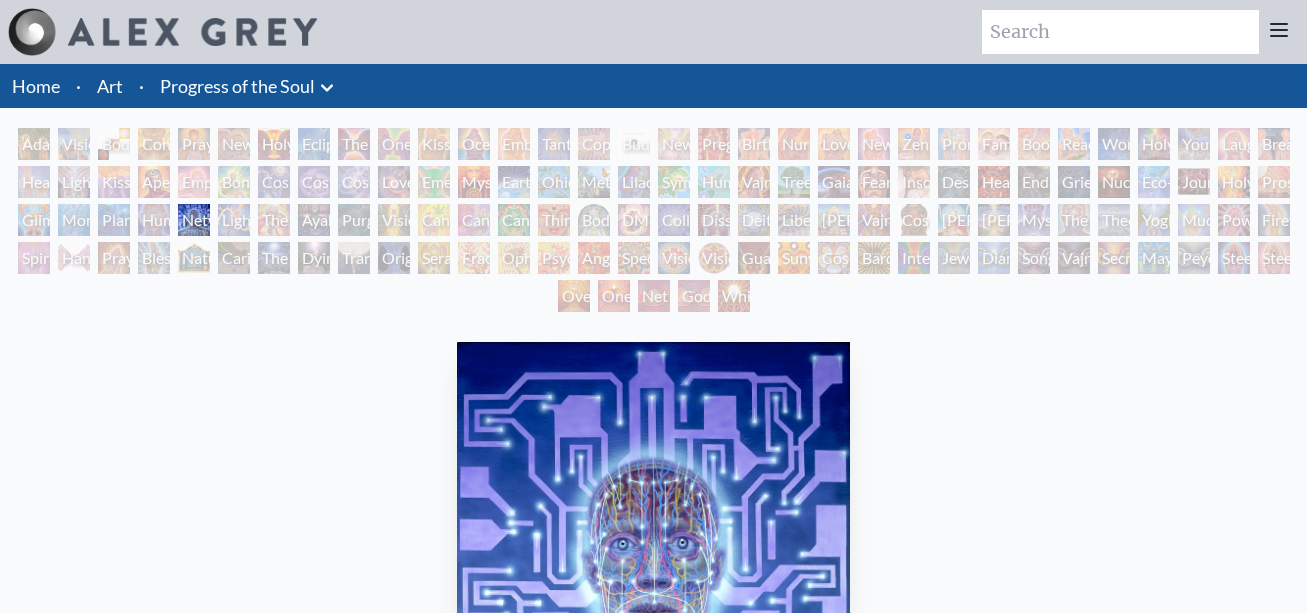 click on "Emerald Grail" at bounding box center (434, 182) 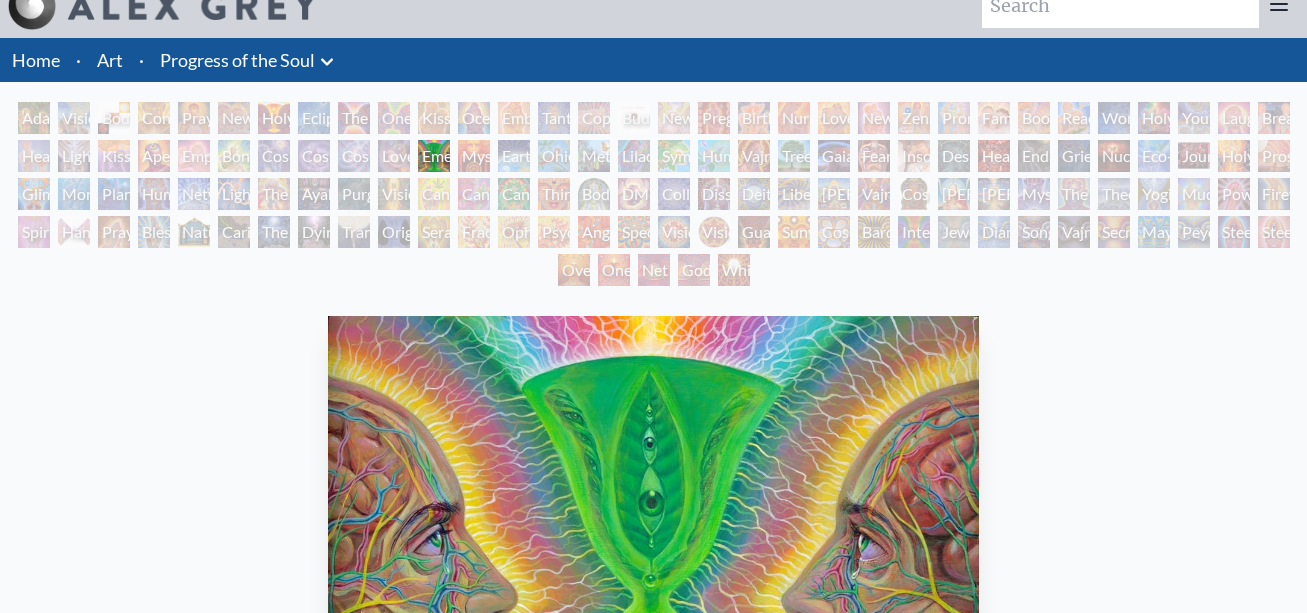scroll, scrollTop: 0, scrollLeft: 0, axis: both 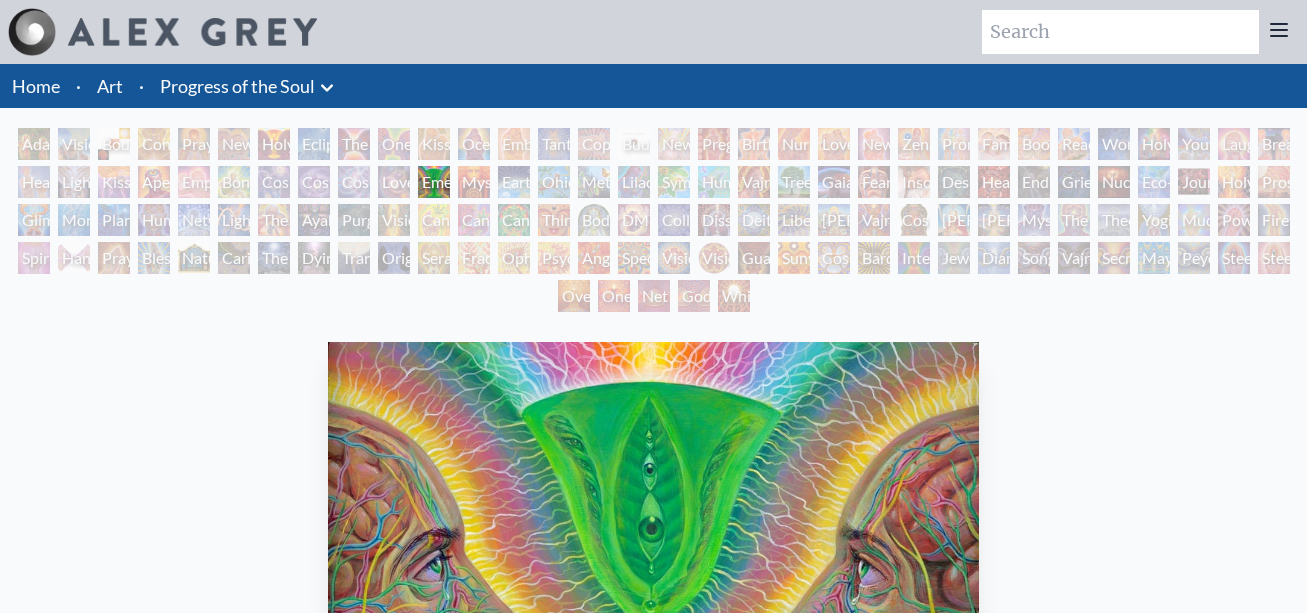 click on "Vajra Horse" at bounding box center [754, 182] 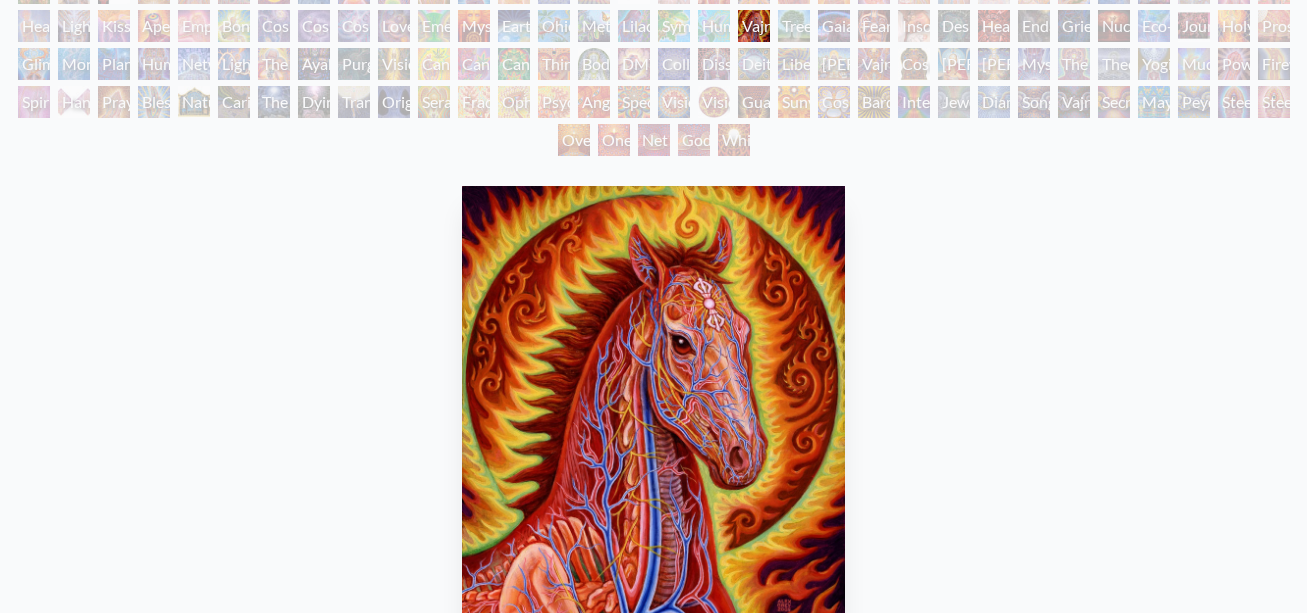 scroll, scrollTop: 0, scrollLeft: 0, axis: both 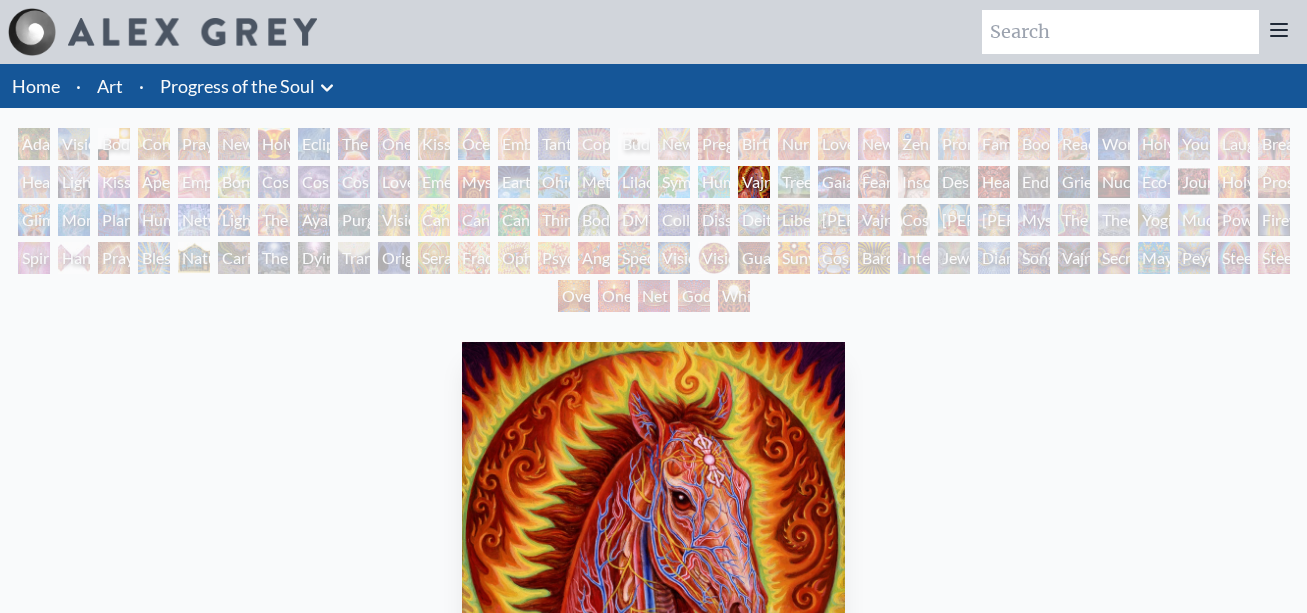 click on "Headache" at bounding box center (994, 182) 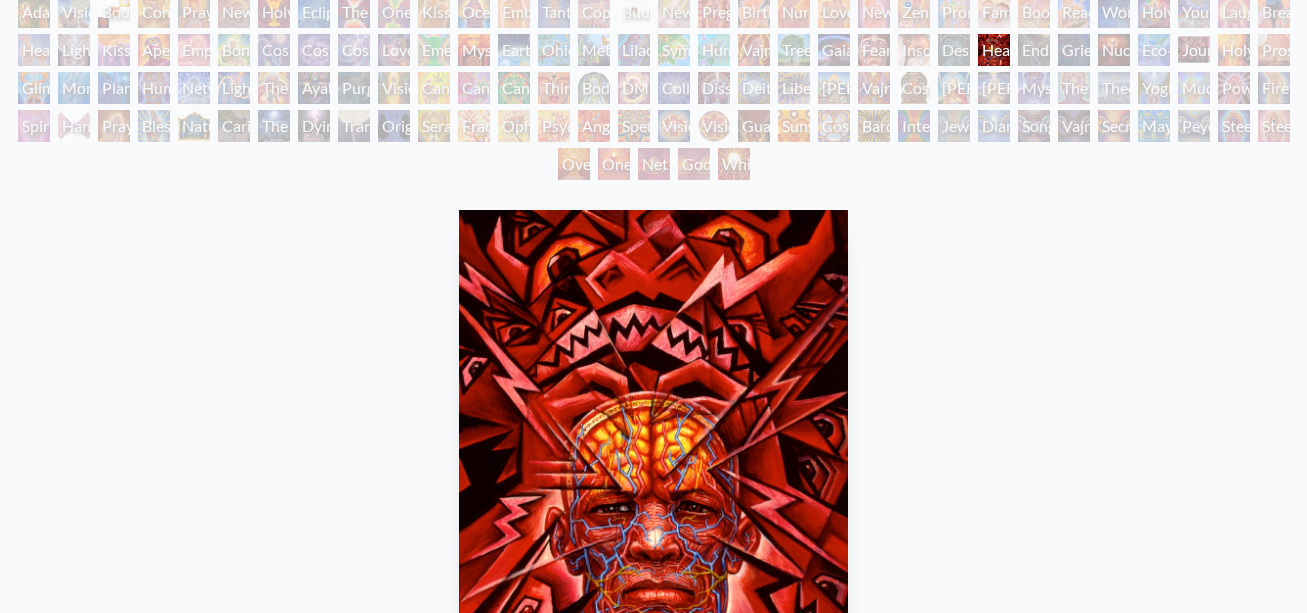 scroll, scrollTop: 0, scrollLeft: 0, axis: both 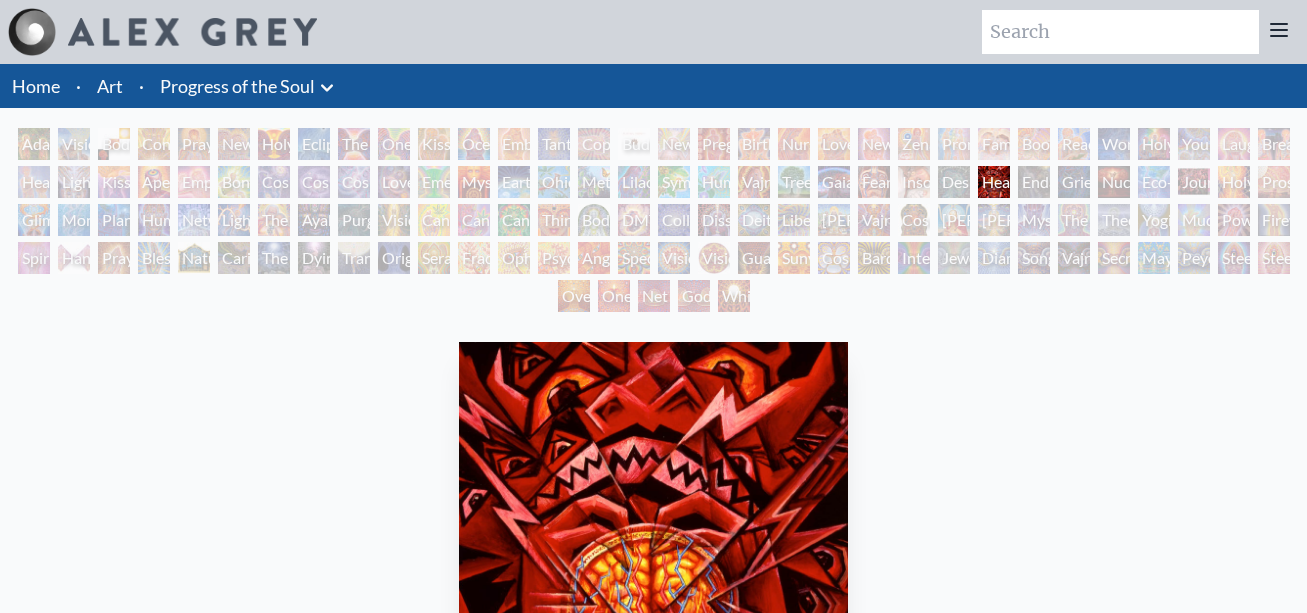 click on "Praying" at bounding box center (194, 144) 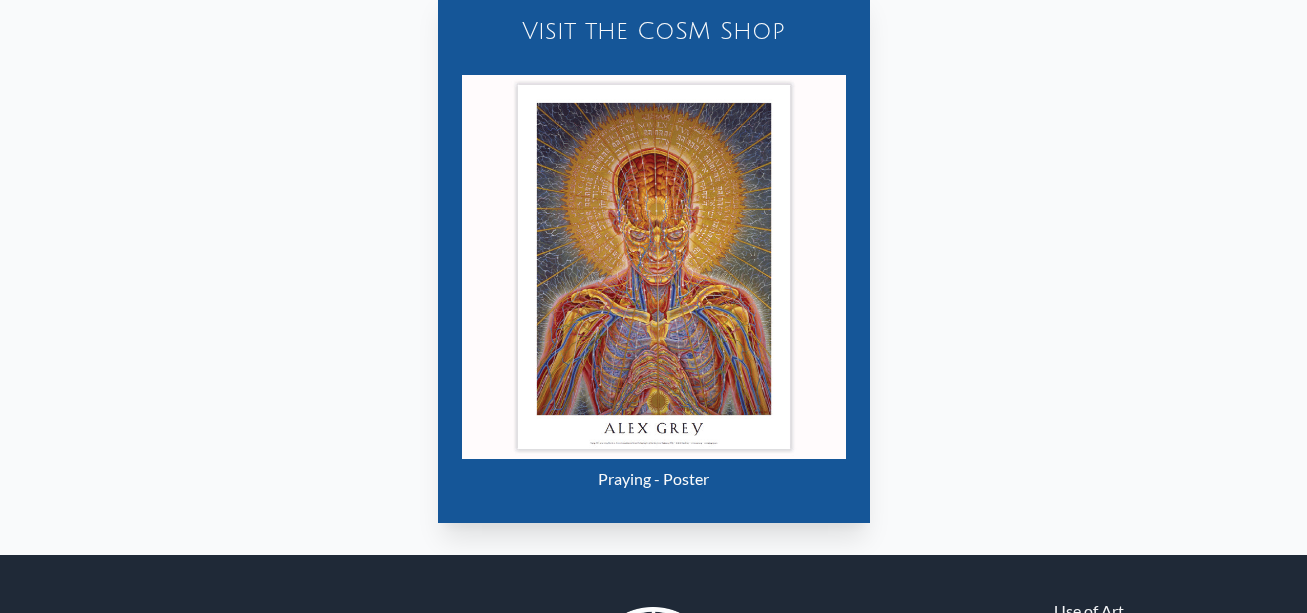 scroll, scrollTop: 1157, scrollLeft: 0, axis: vertical 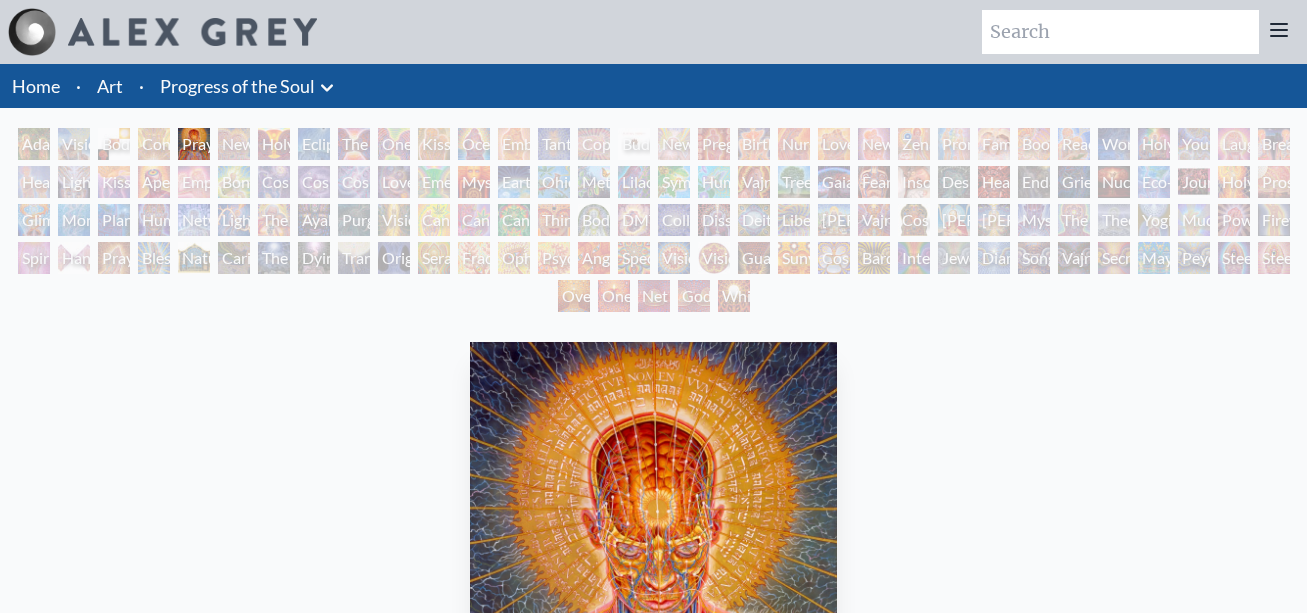 click on "Ocean of Love Bliss" at bounding box center (474, 144) 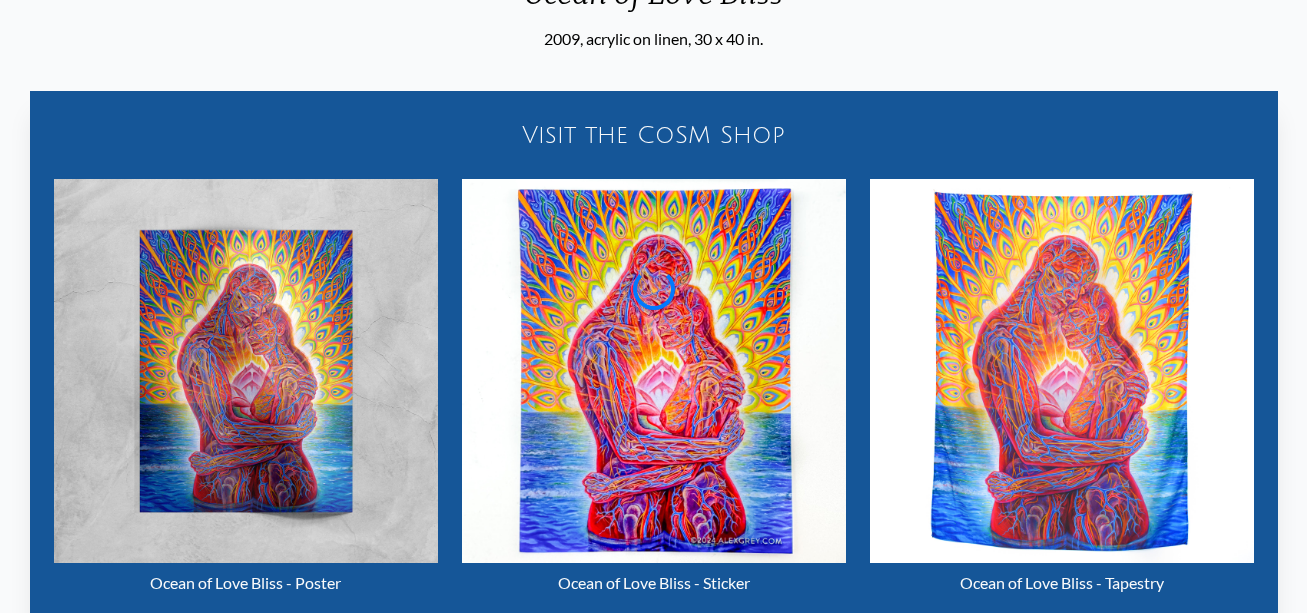 scroll, scrollTop: 0, scrollLeft: 0, axis: both 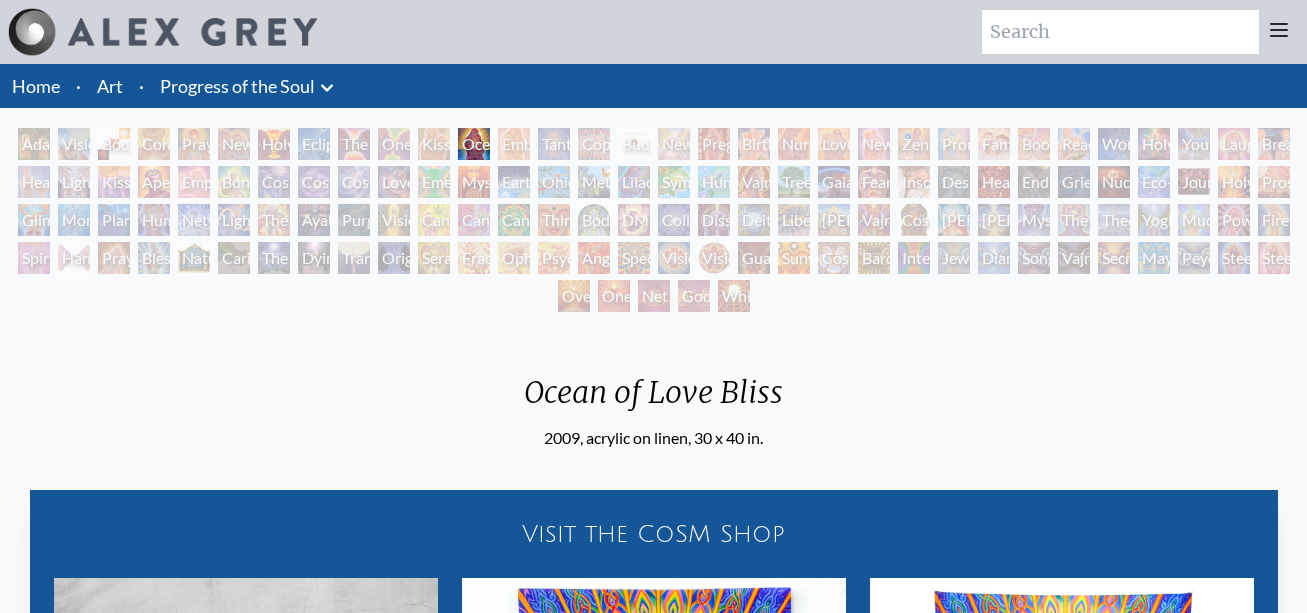 click on "Adam & Eve" at bounding box center [34, 144] 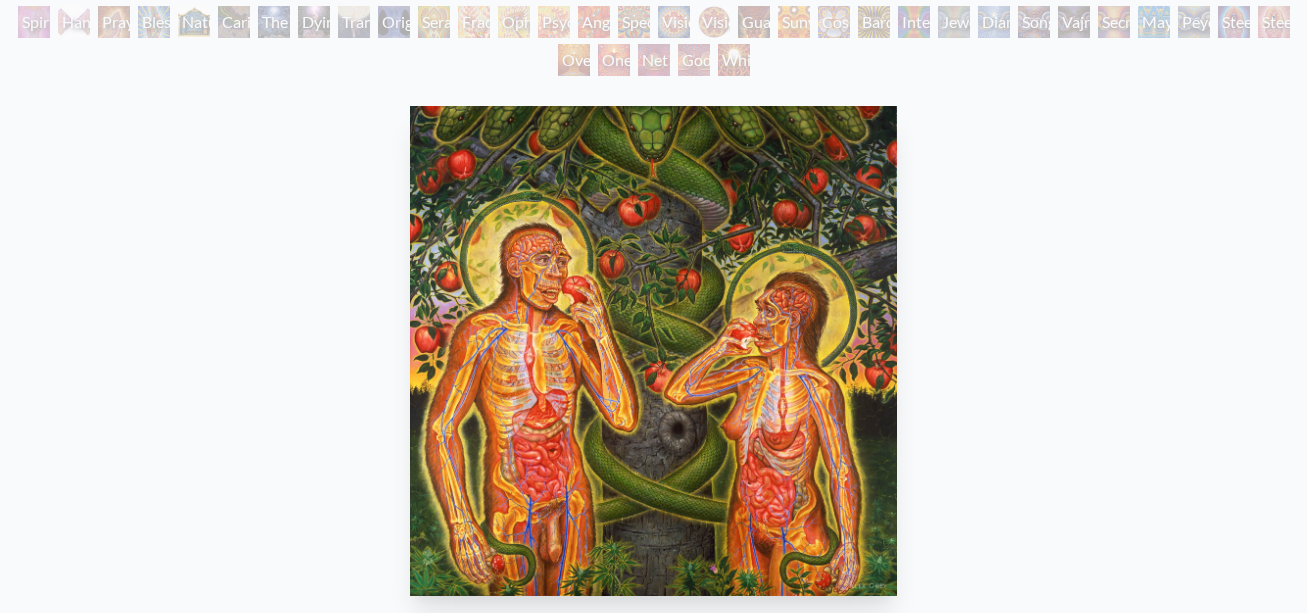 scroll, scrollTop: 300, scrollLeft: 0, axis: vertical 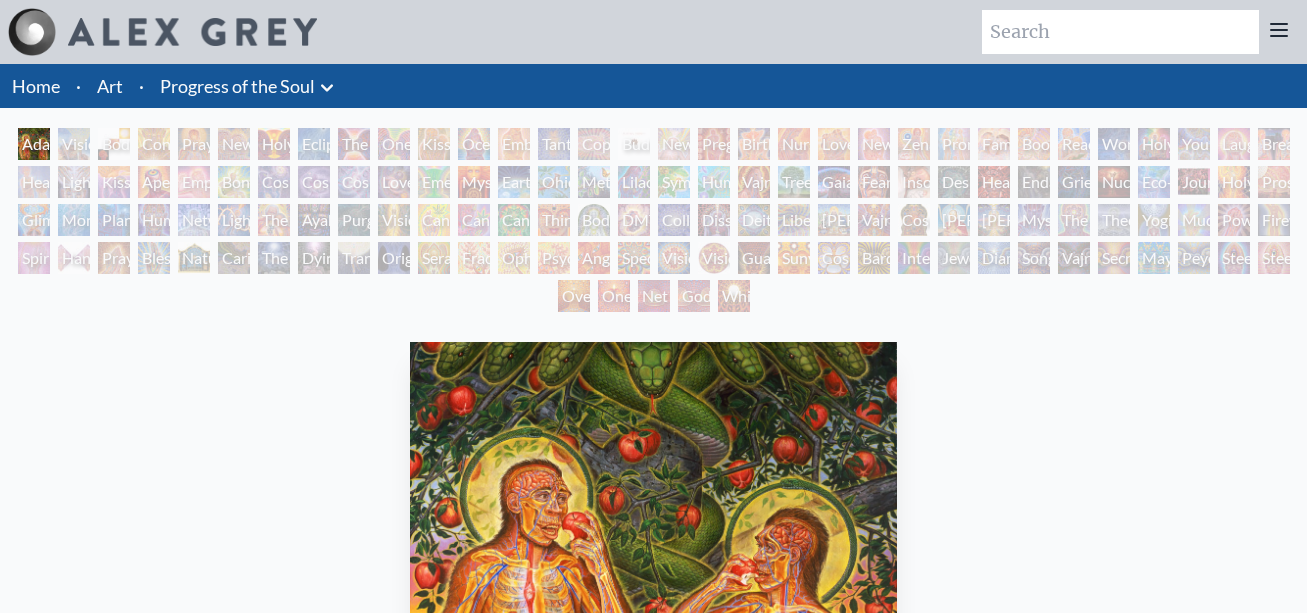 click on "Lilacs" at bounding box center (634, 182) 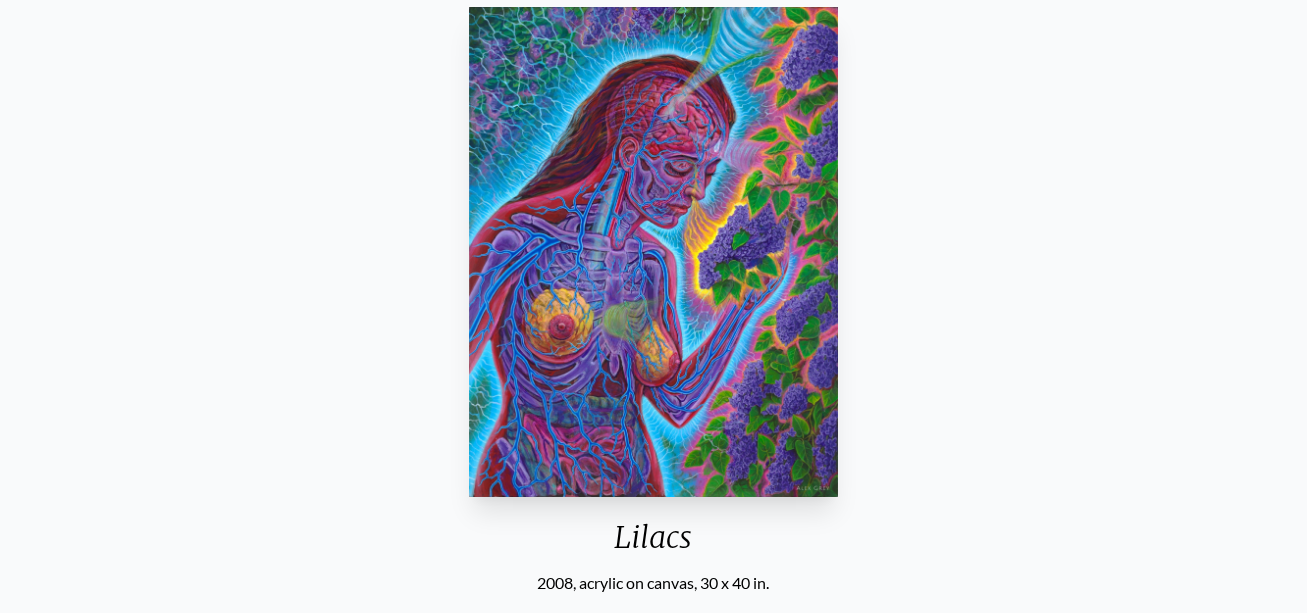 scroll, scrollTop: 300, scrollLeft: 0, axis: vertical 